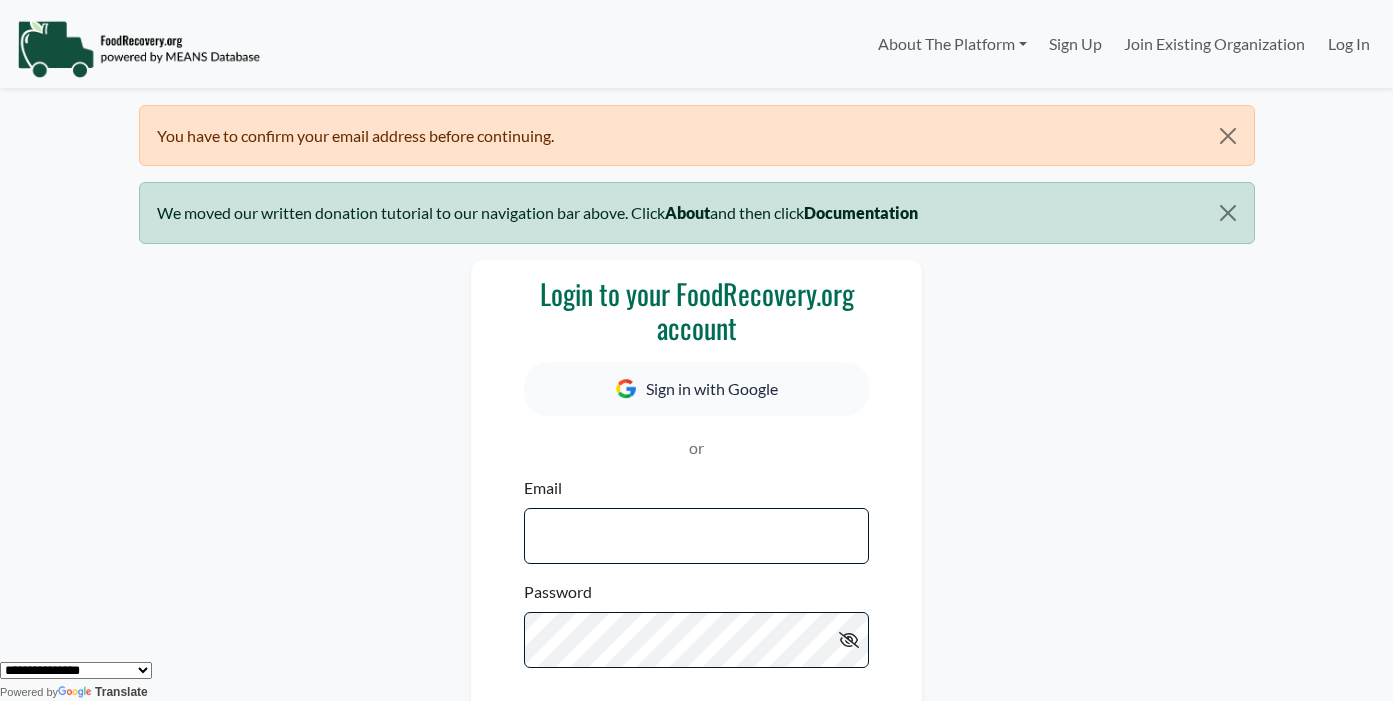 scroll, scrollTop: 0, scrollLeft: 0, axis: both 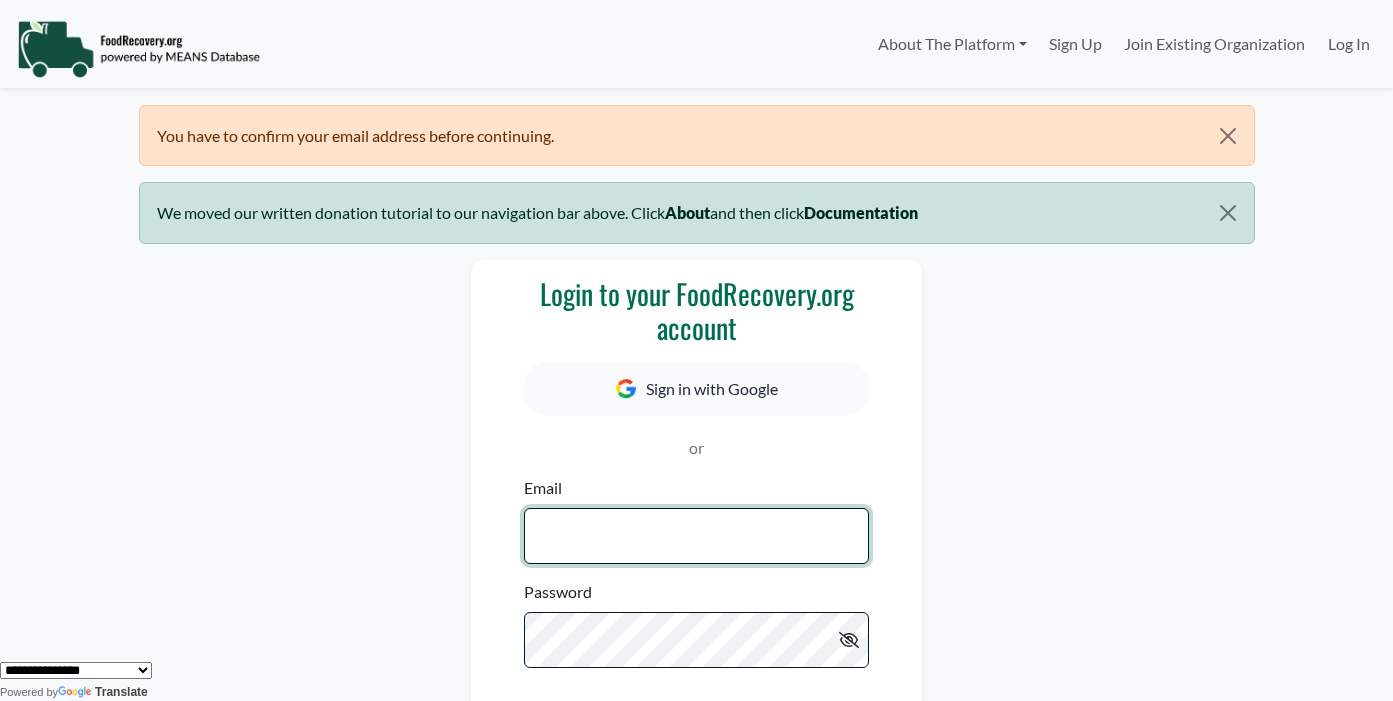 type on "**********" 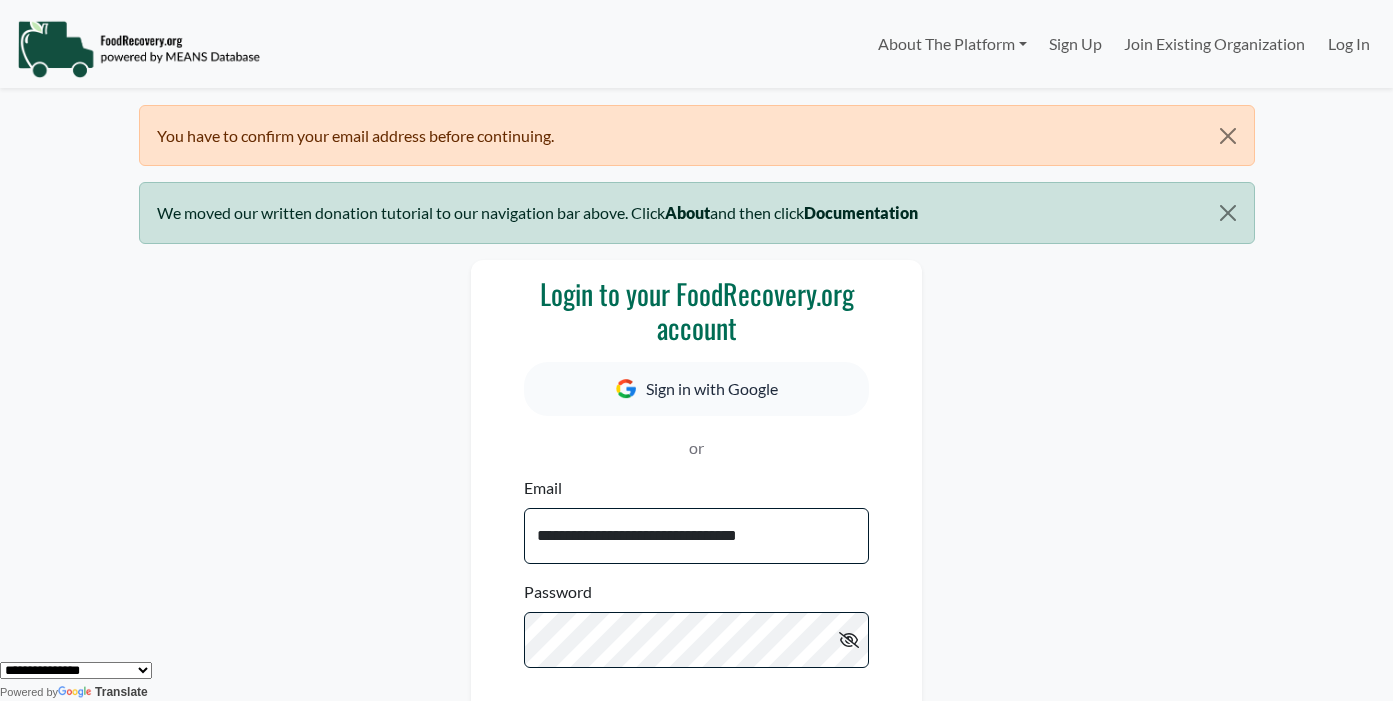 click at bounding box center [849, 640] 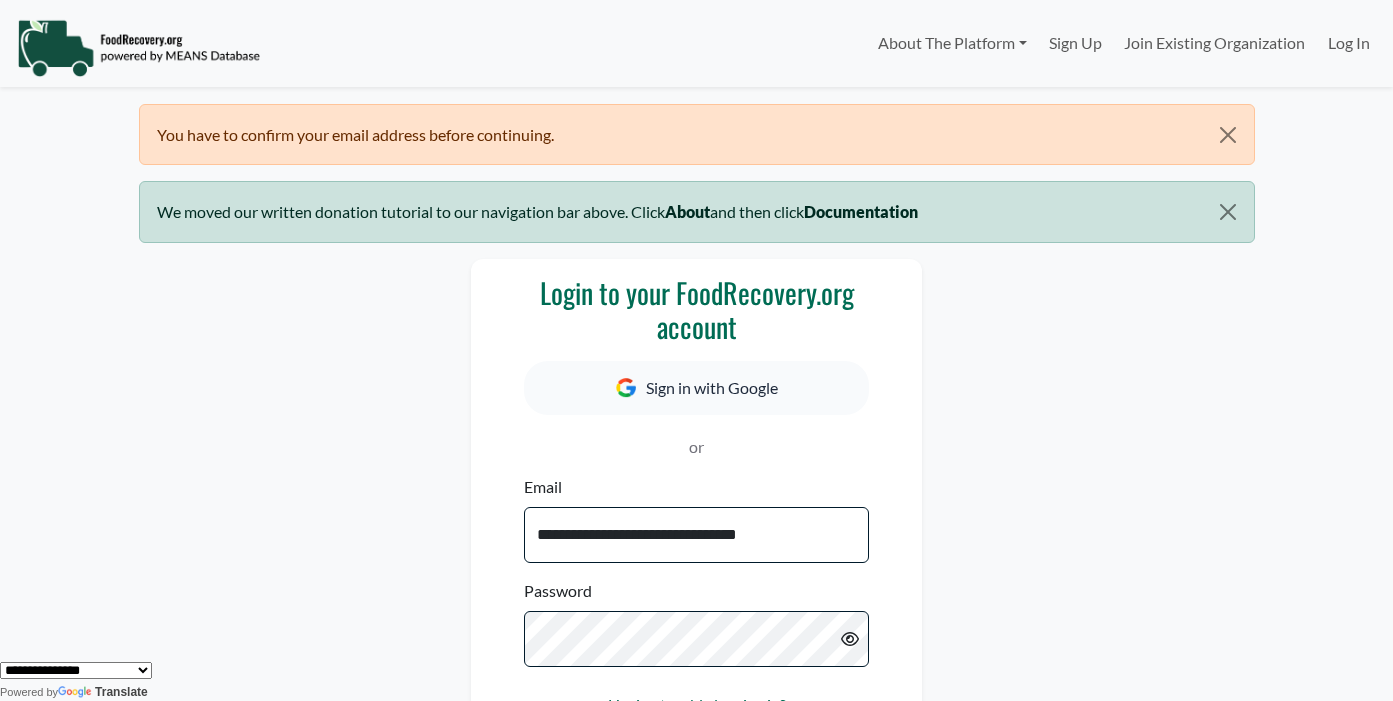 scroll, scrollTop: 487, scrollLeft: 0, axis: vertical 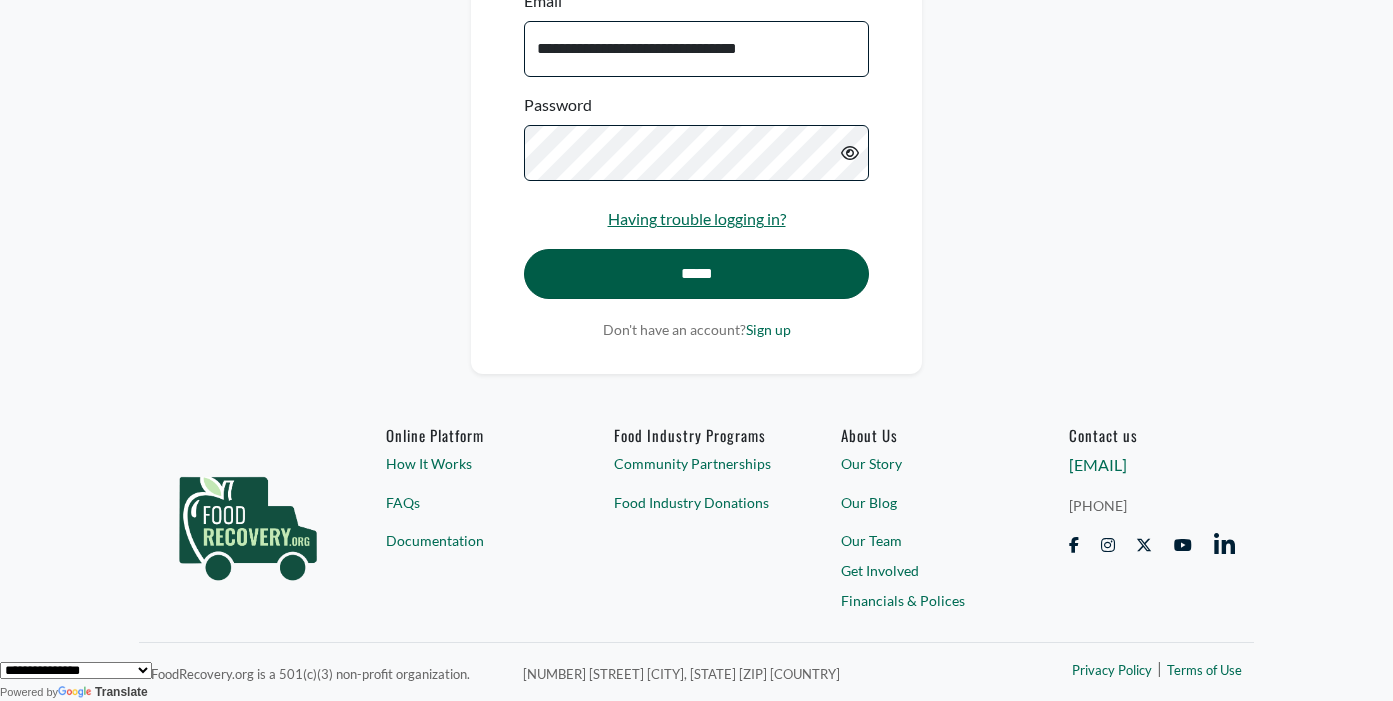 click on "*****" at bounding box center (696, 274) 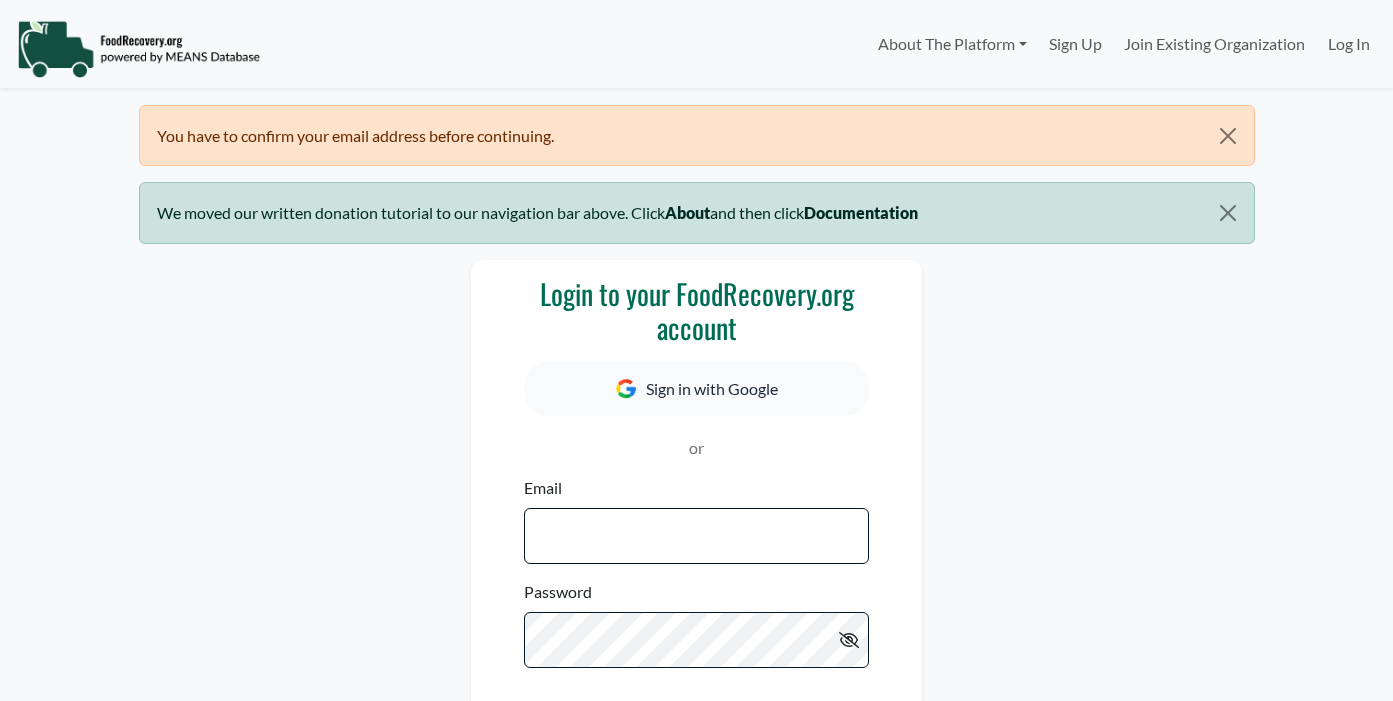 scroll, scrollTop: 0, scrollLeft: 0, axis: both 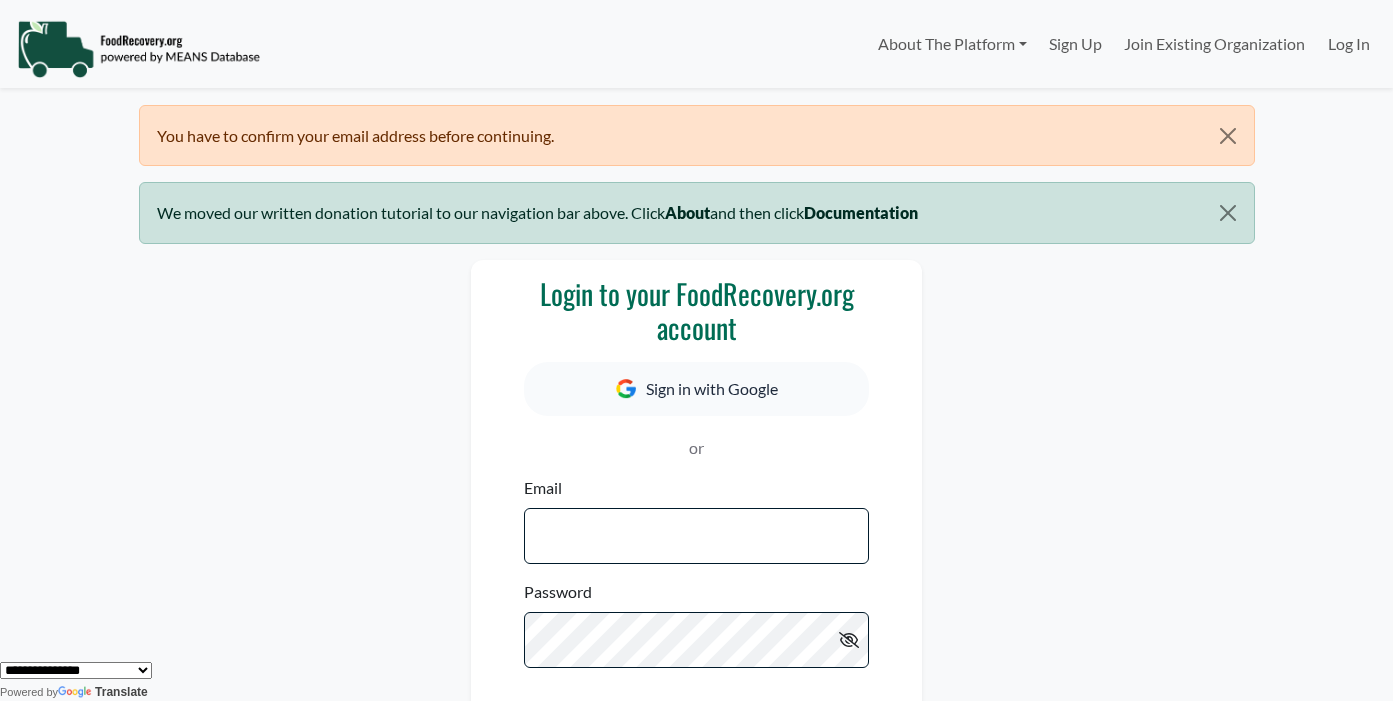 type on "**********" 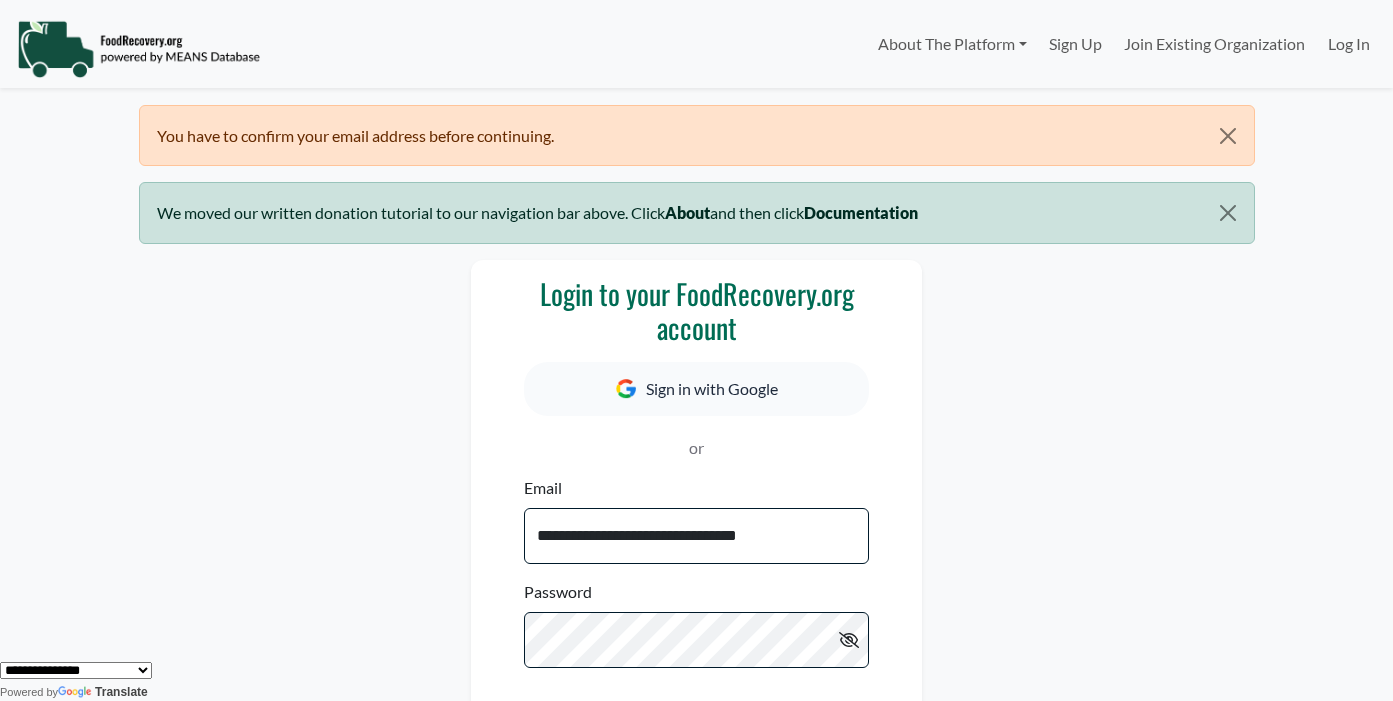 click on "You have to confirm your email address before continuing." at bounding box center [697, 135] 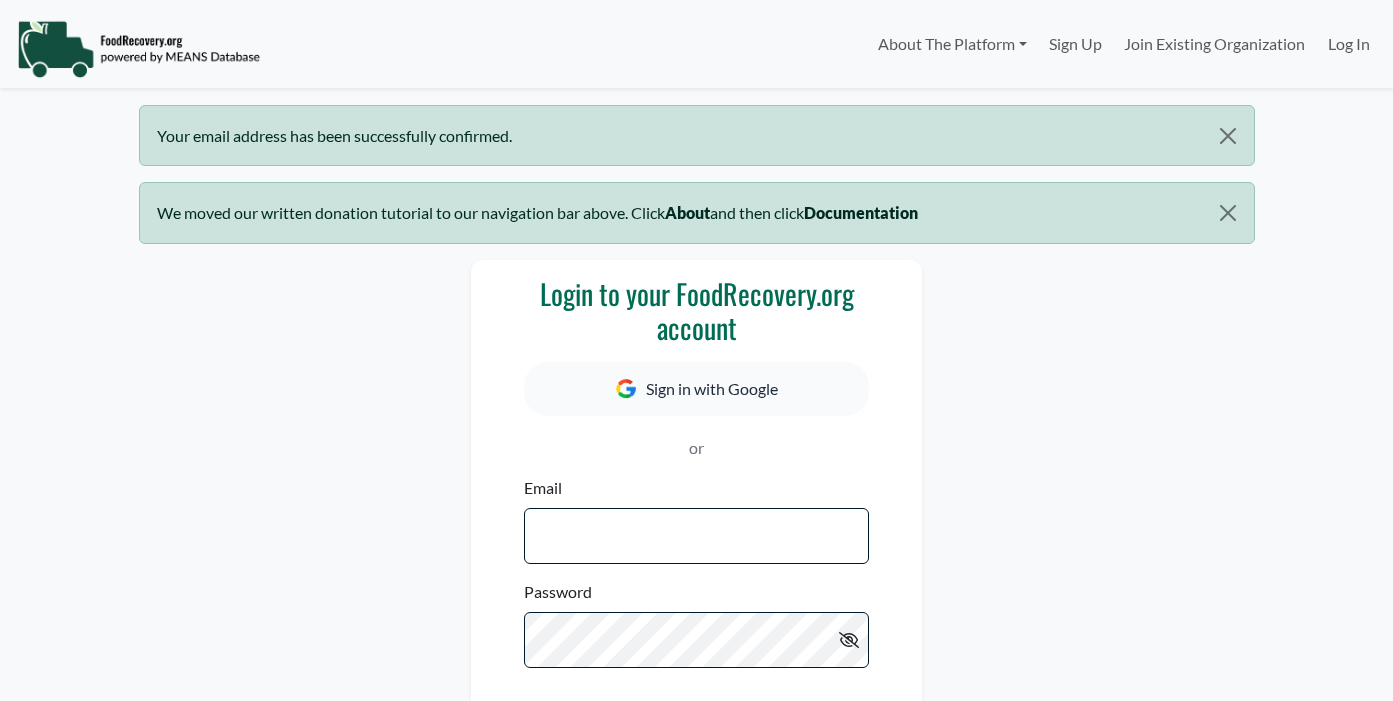 scroll, scrollTop: 0, scrollLeft: 0, axis: both 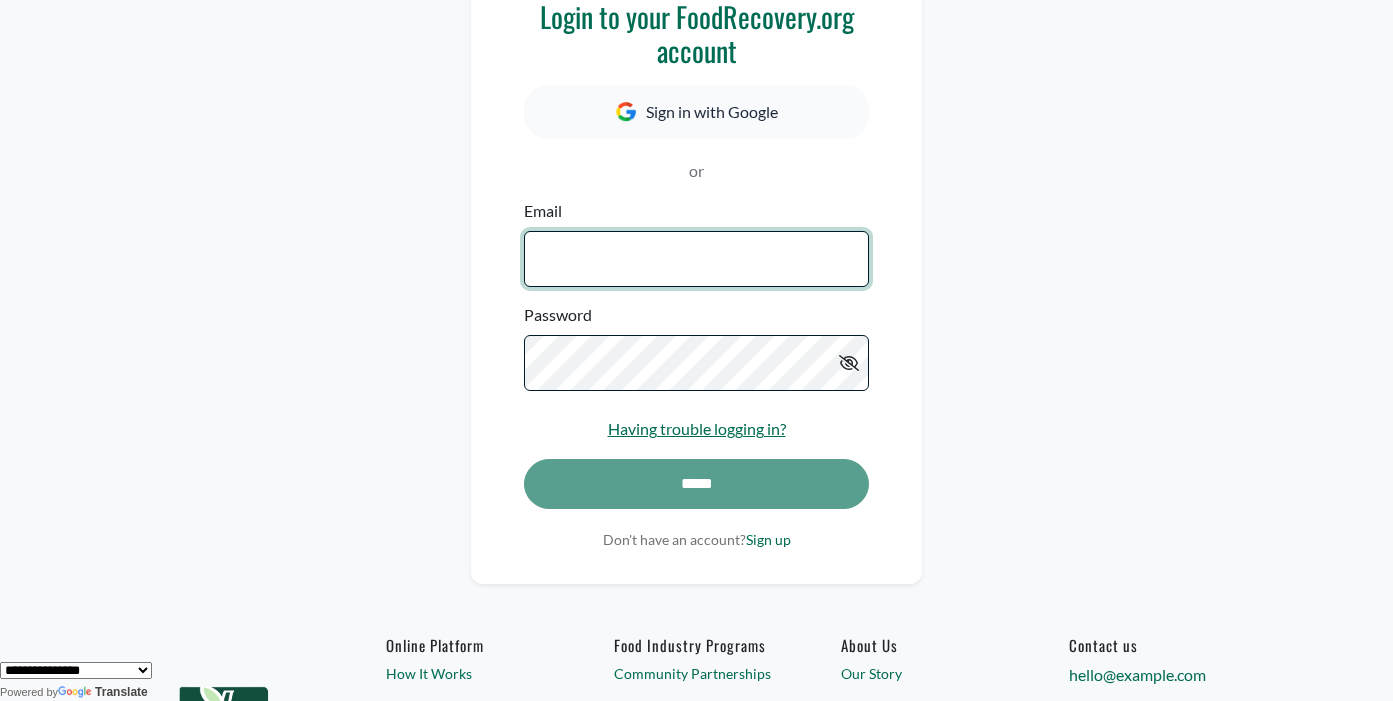 type on "**********" 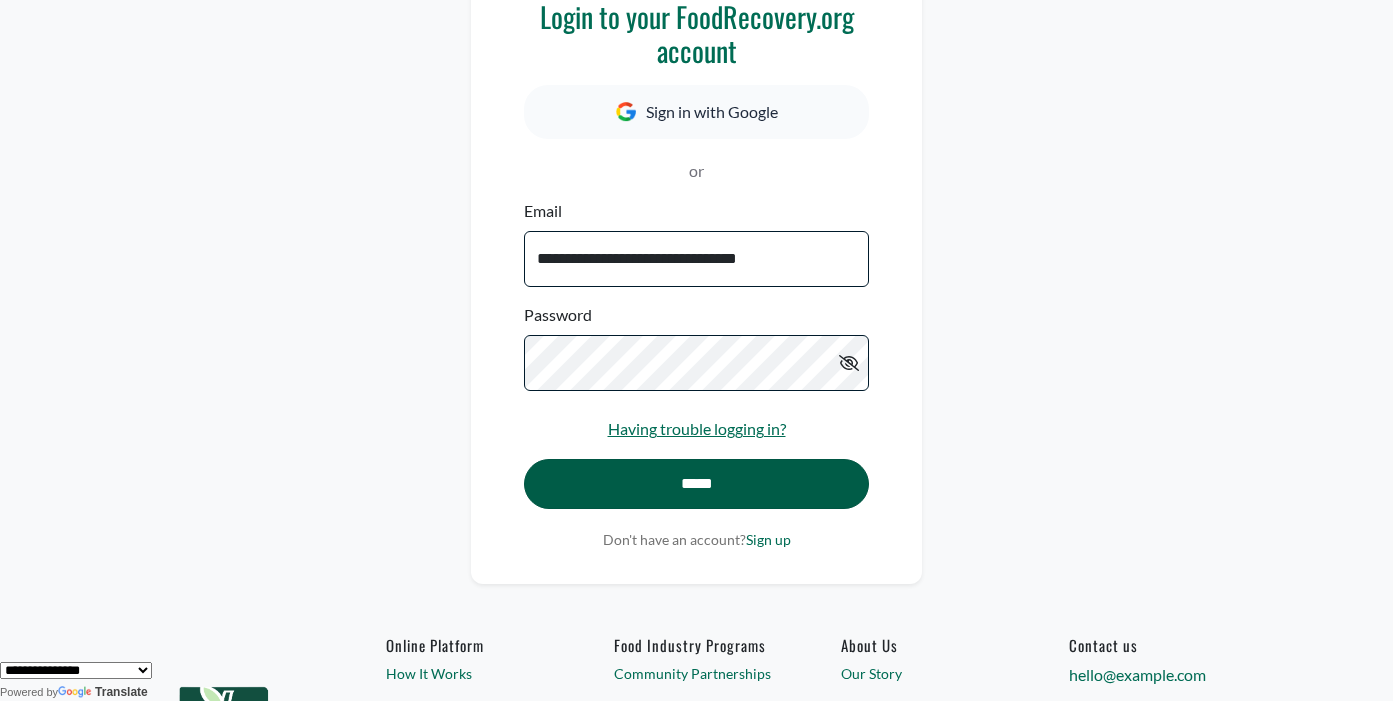 click on "*****" at bounding box center (696, 494) 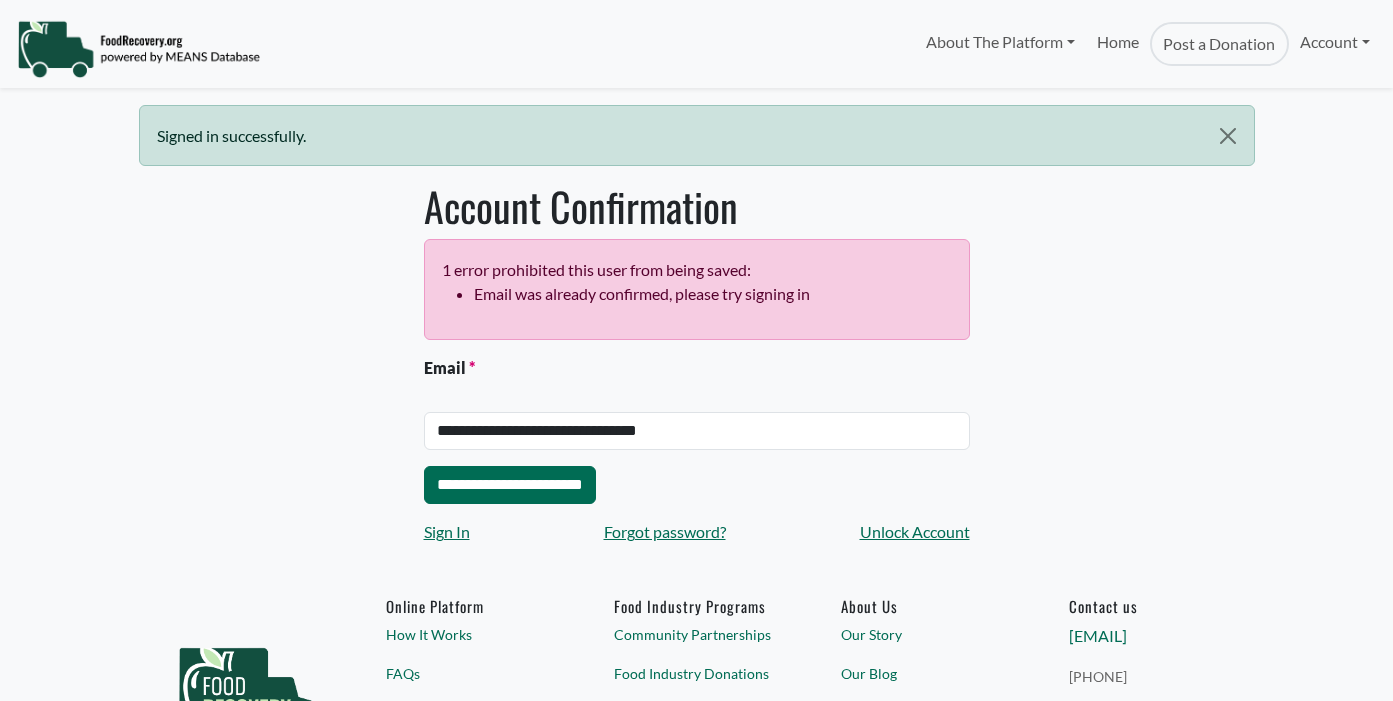 scroll, scrollTop: 0, scrollLeft: 0, axis: both 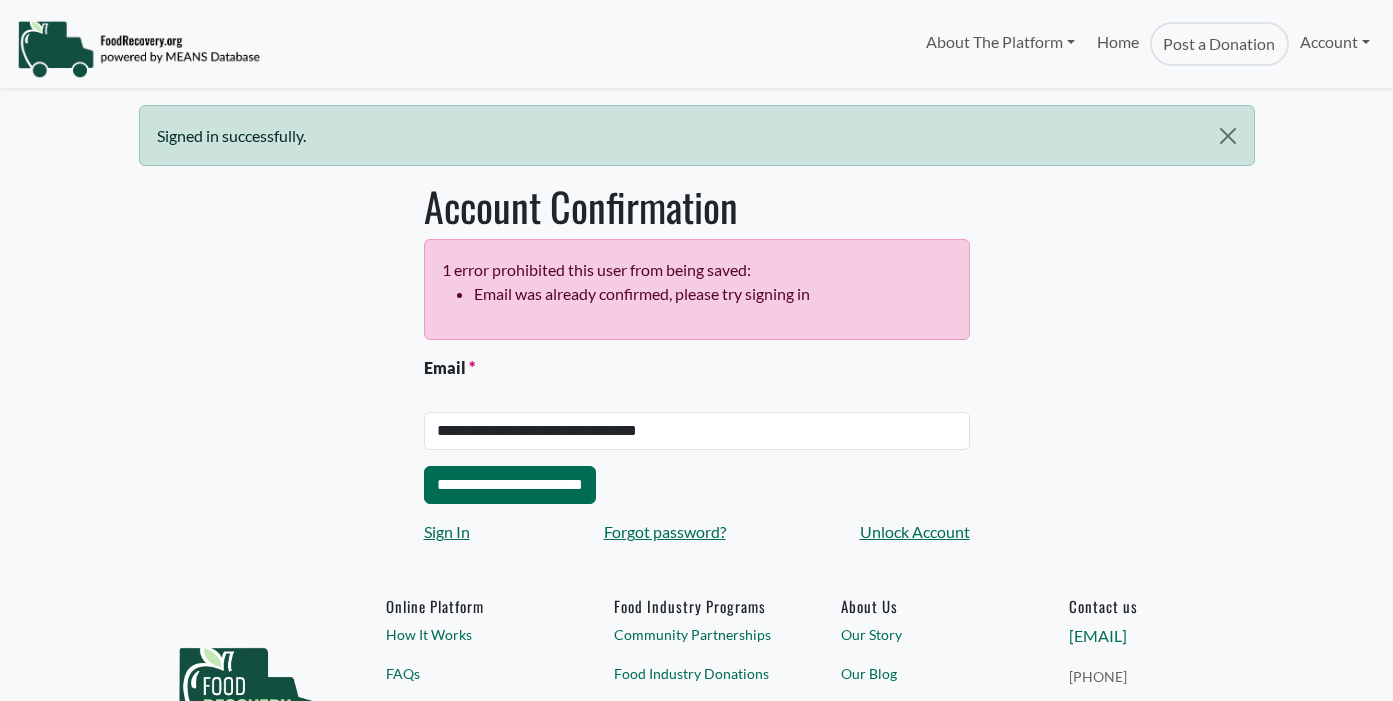 select 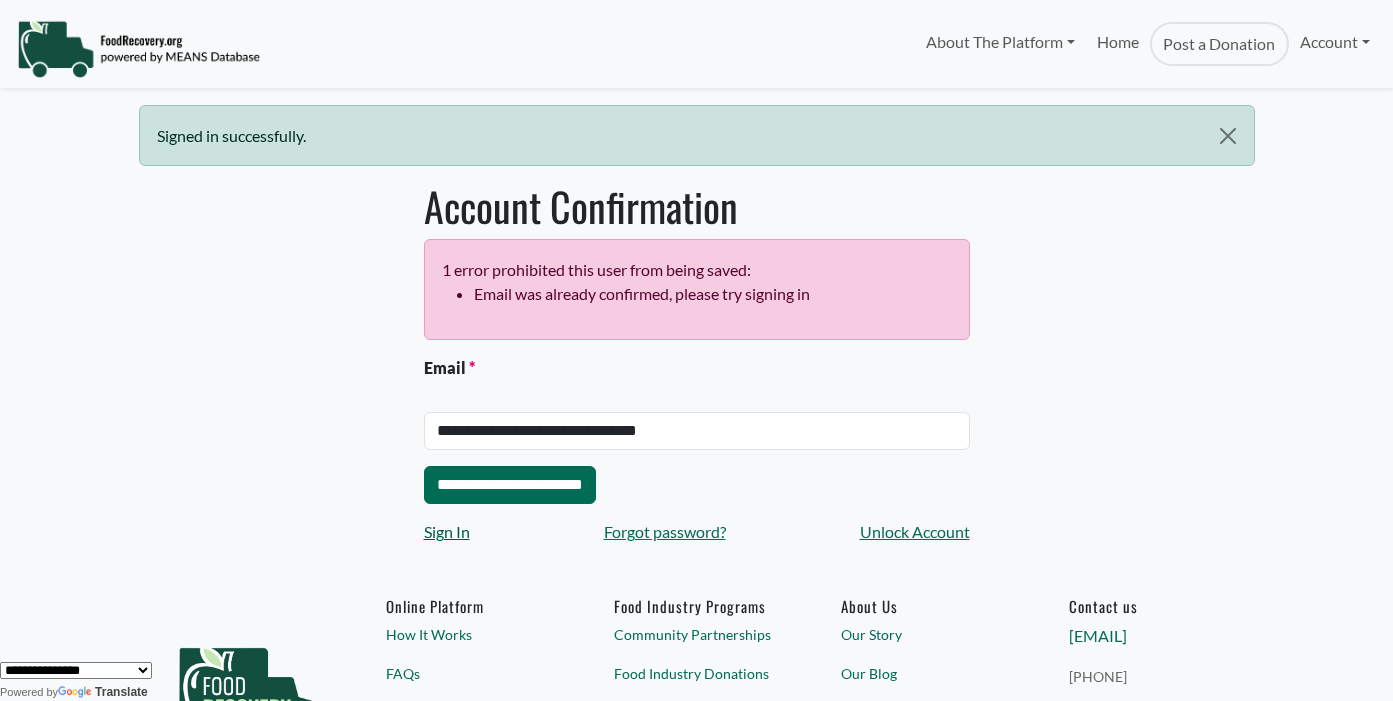 click on "Sign In" at bounding box center (447, 532) 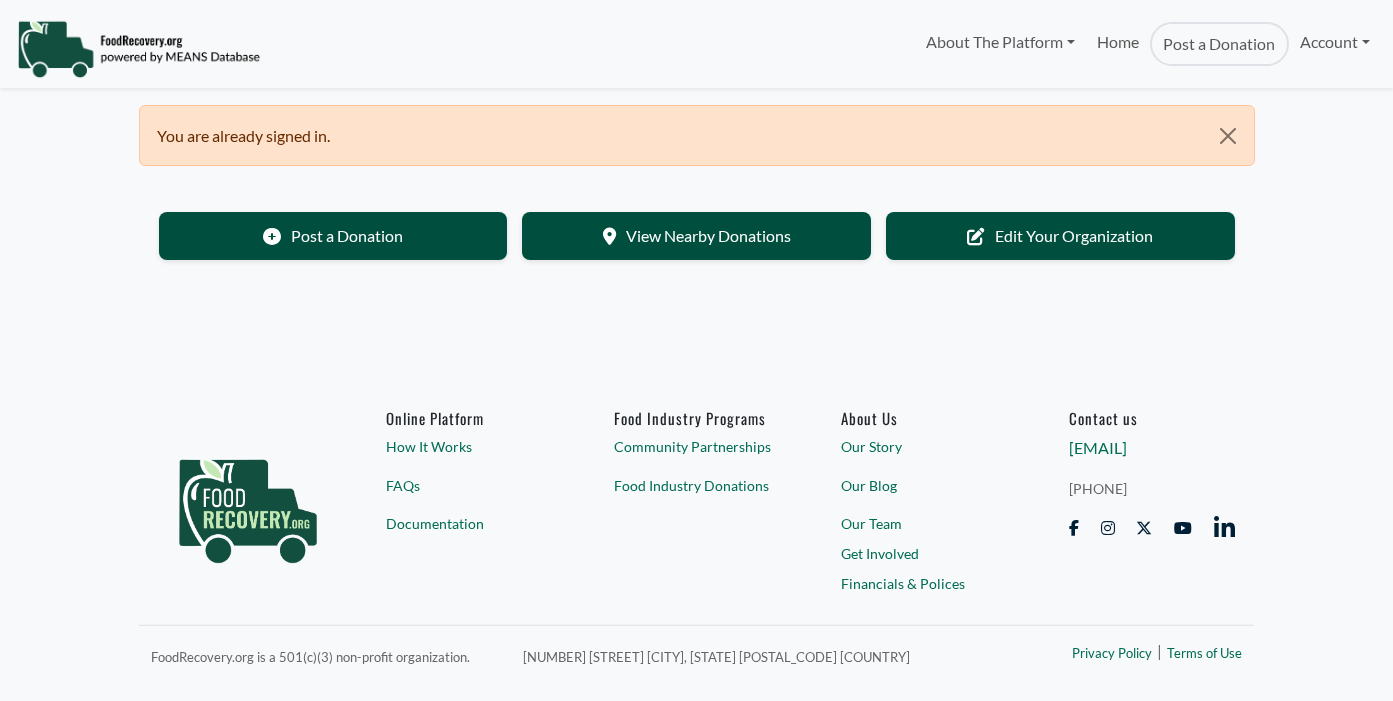 scroll, scrollTop: 0, scrollLeft: 0, axis: both 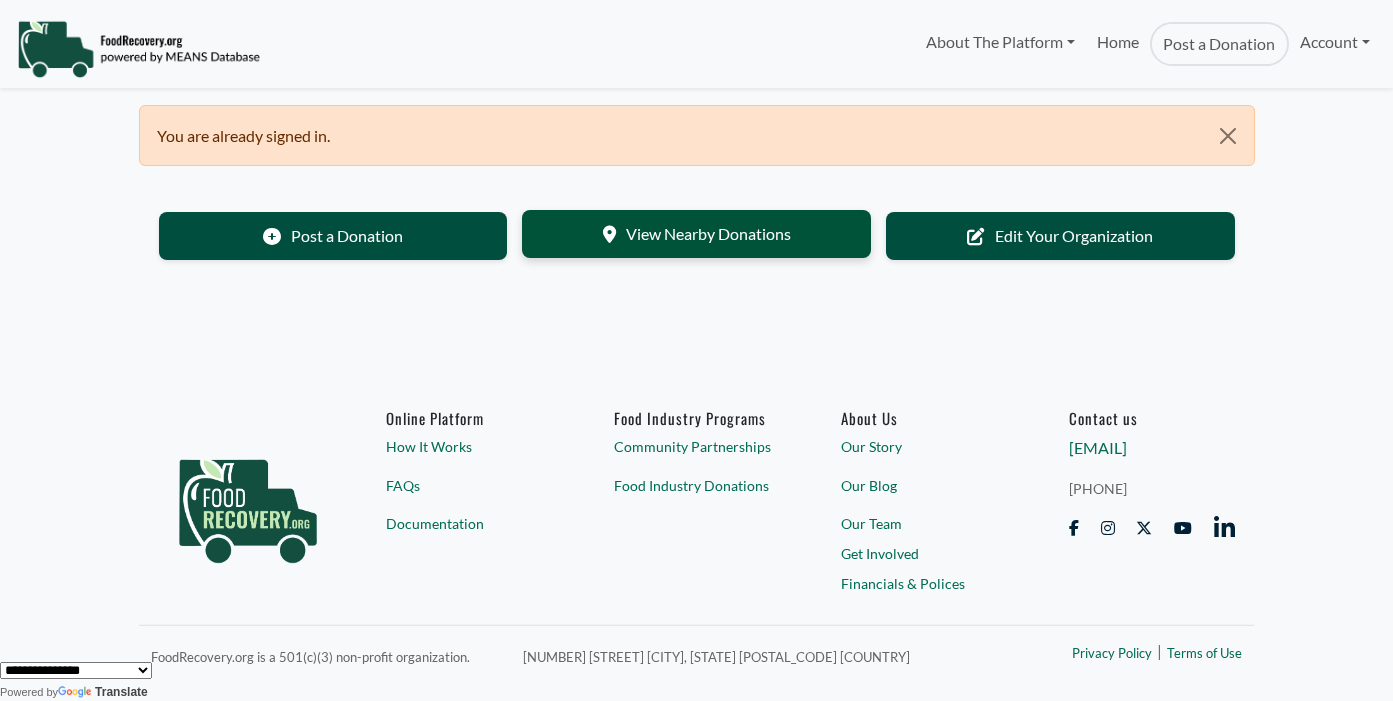 click on "View Nearby Donations" at bounding box center [696, 234] 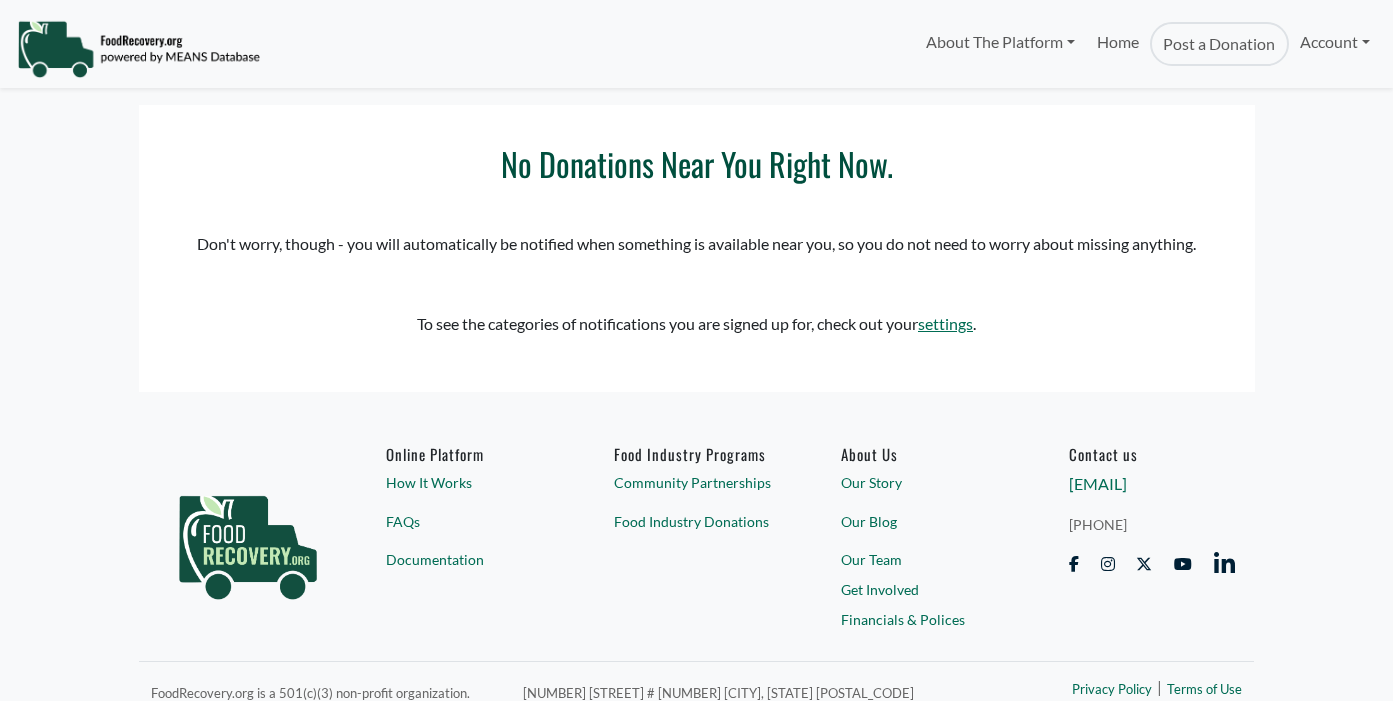 scroll, scrollTop: 0, scrollLeft: 0, axis: both 